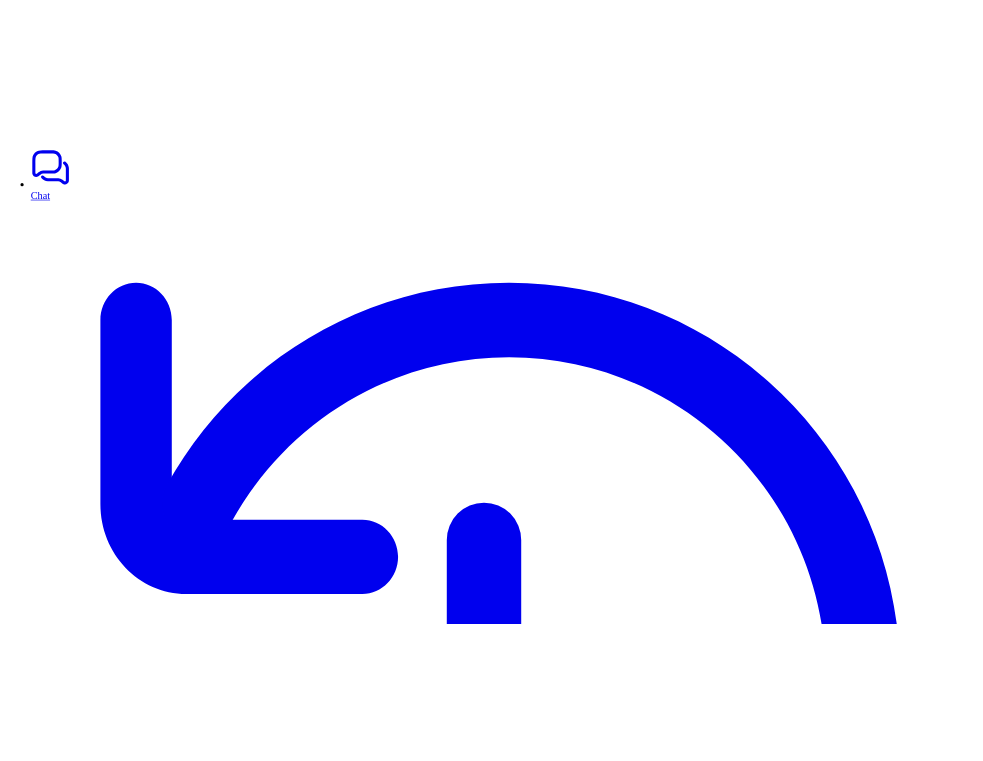 scroll, scrollTop: 0, scrollLeft: 0, axis: both 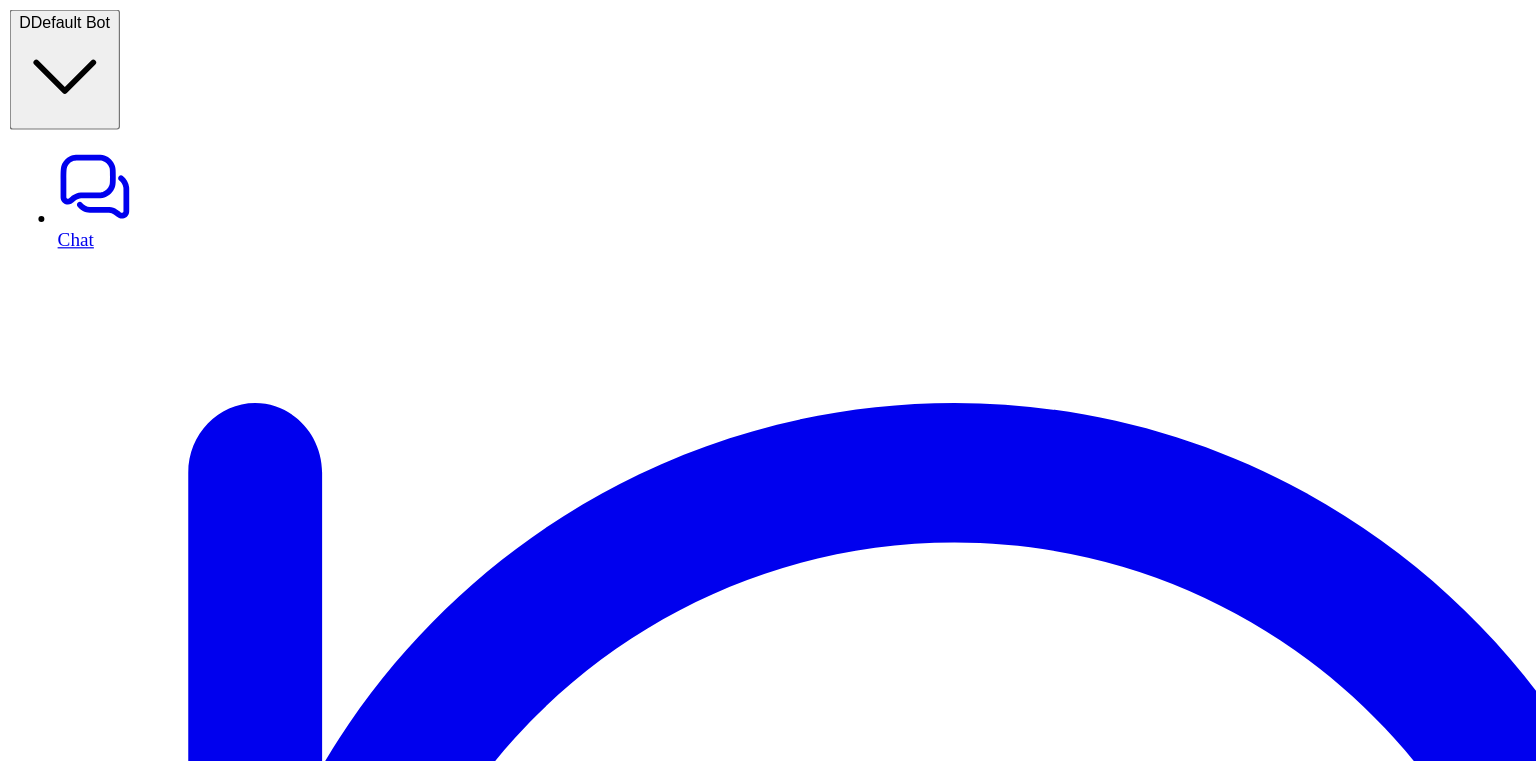 click on "Chat" at bounding box center (768, 8742) 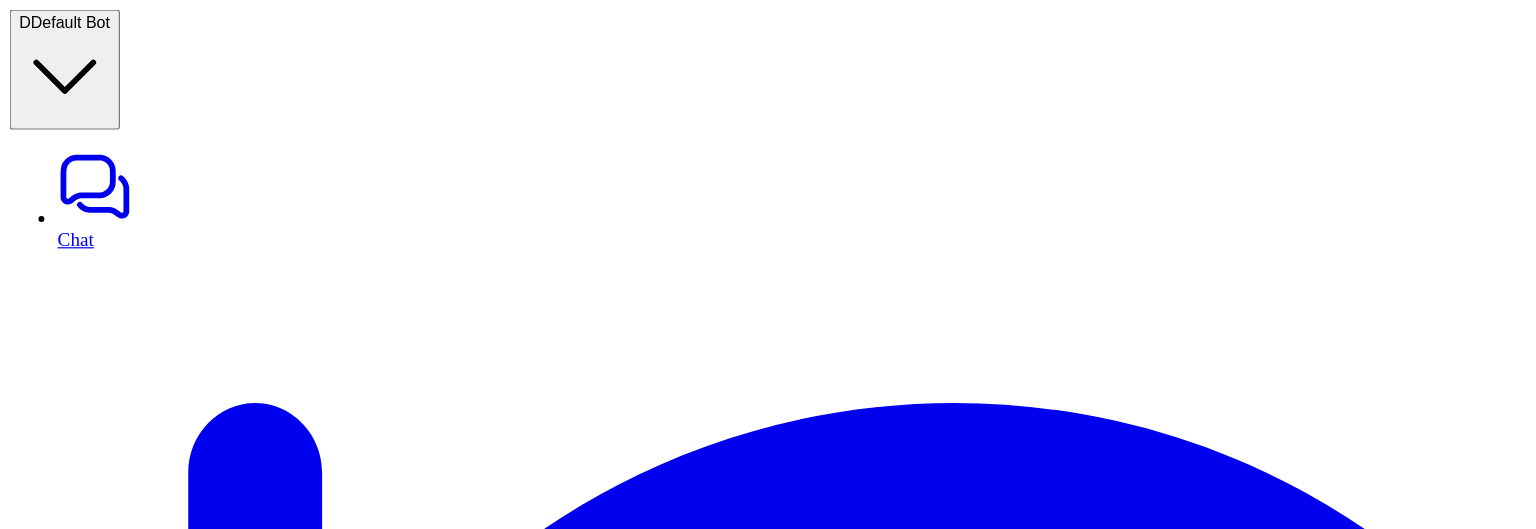 click on "Chat" at bounding box center [768, 8742] 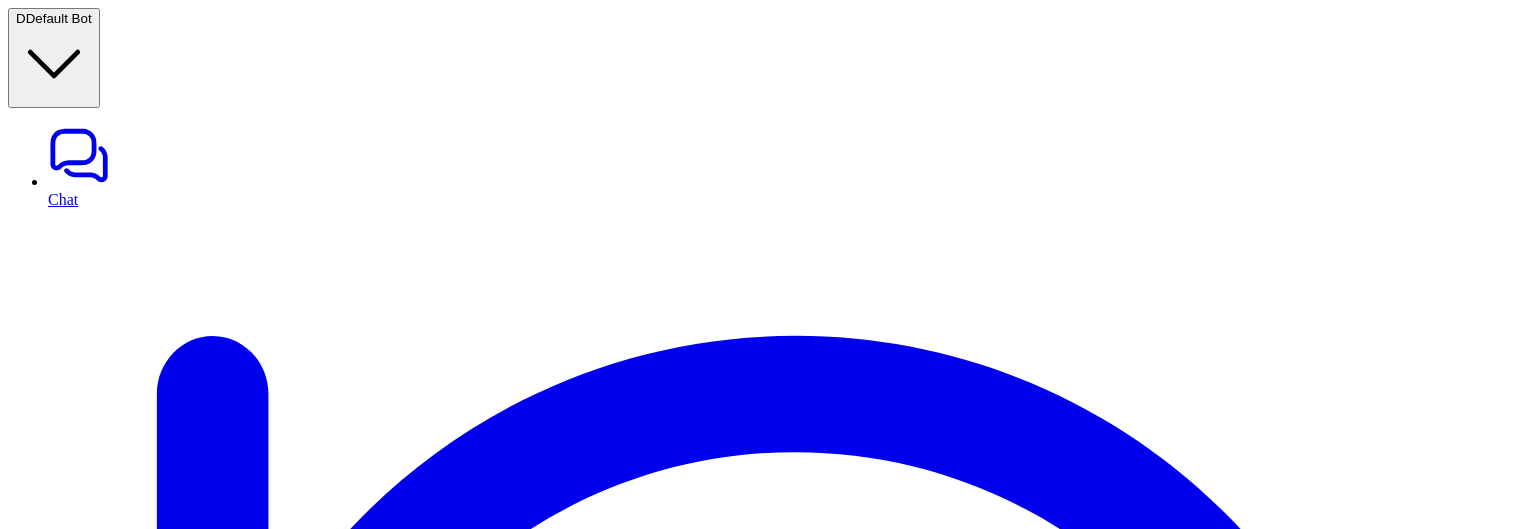 type on "**********" 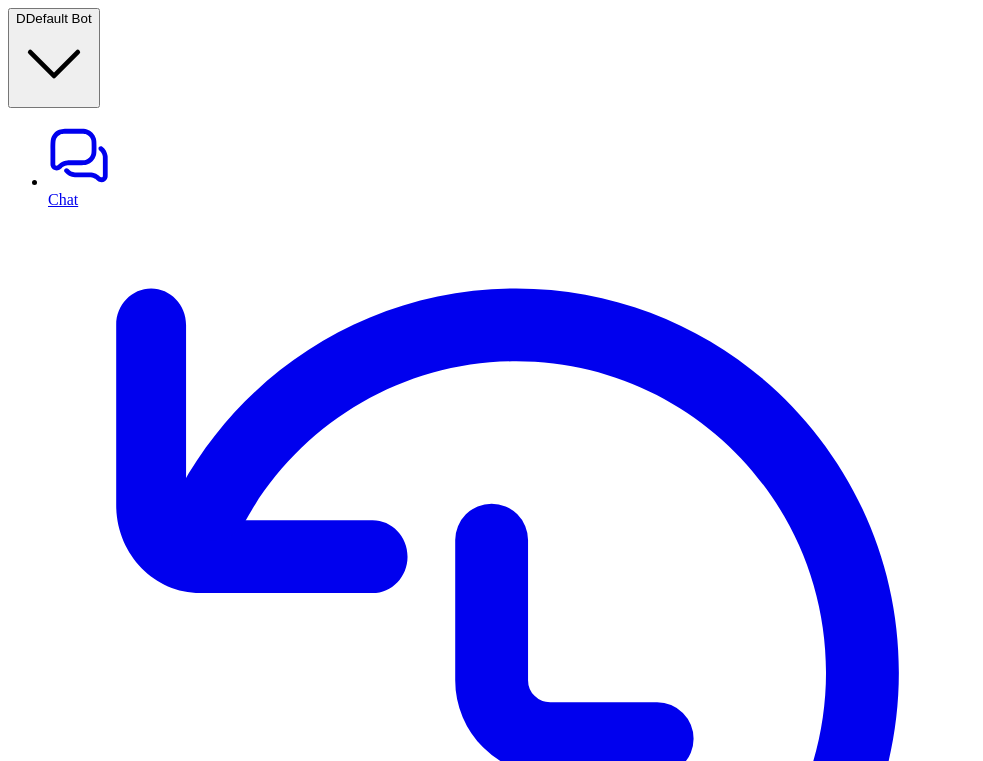 click on "**********" at bounding box center (298, 6376) 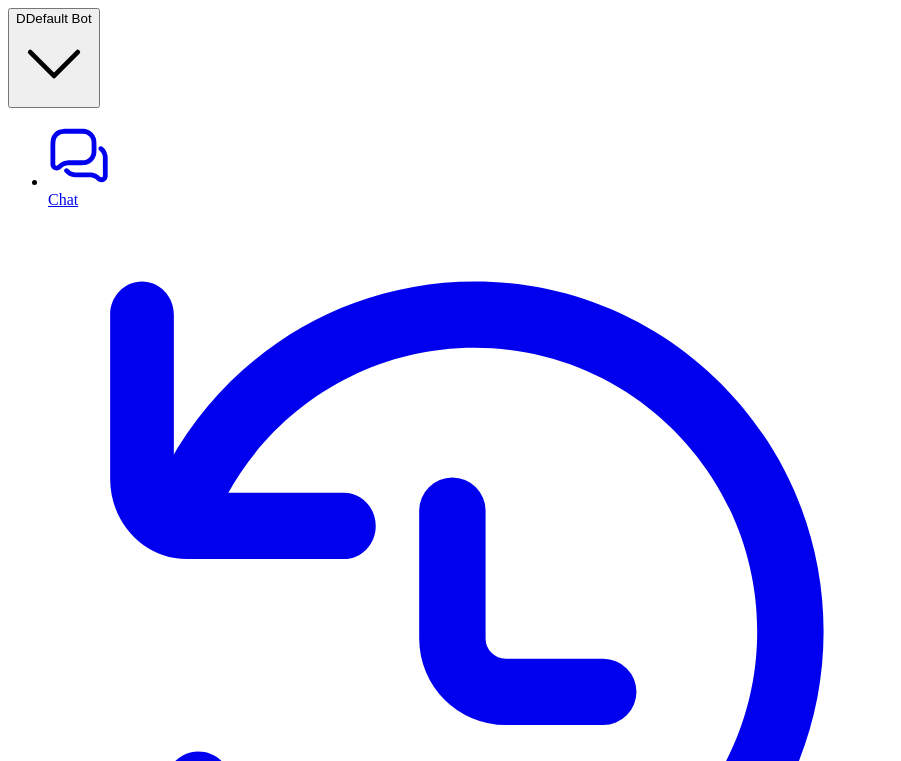 scroll, scrollTop: 0, scrollLeft: 0, axis: both 